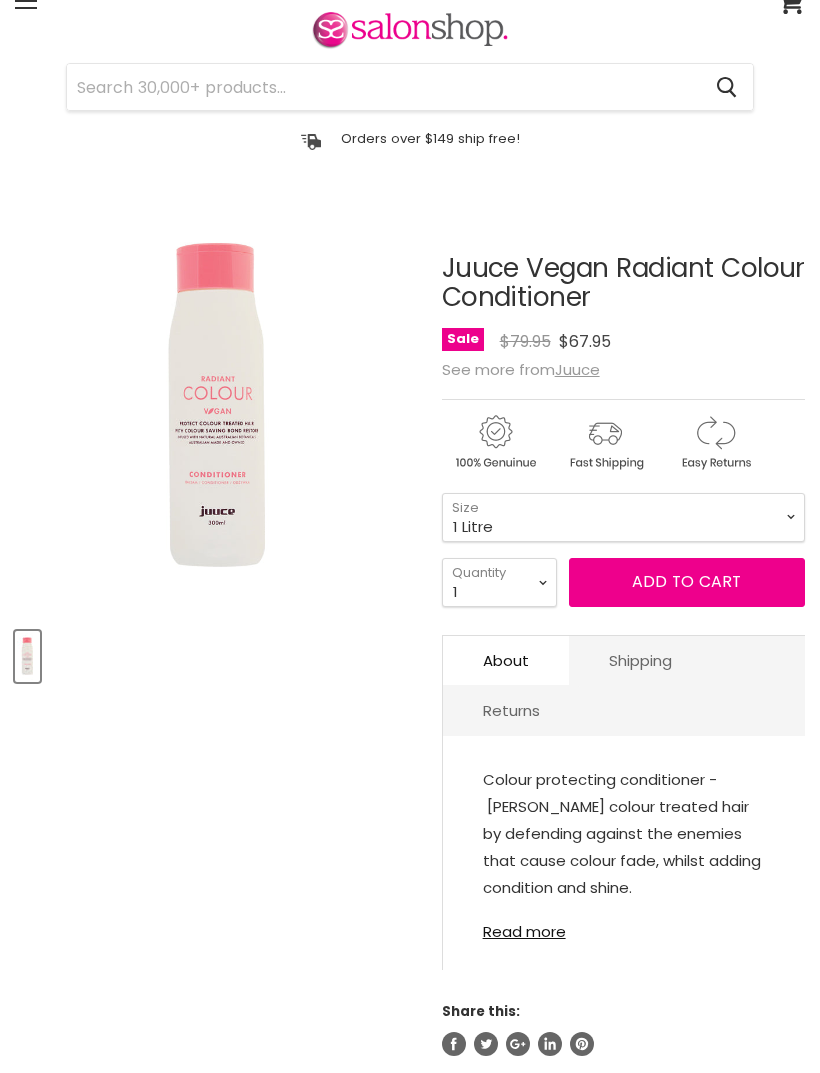 scroll, scrollTop: 0, scrollLeft: 0, axis: both 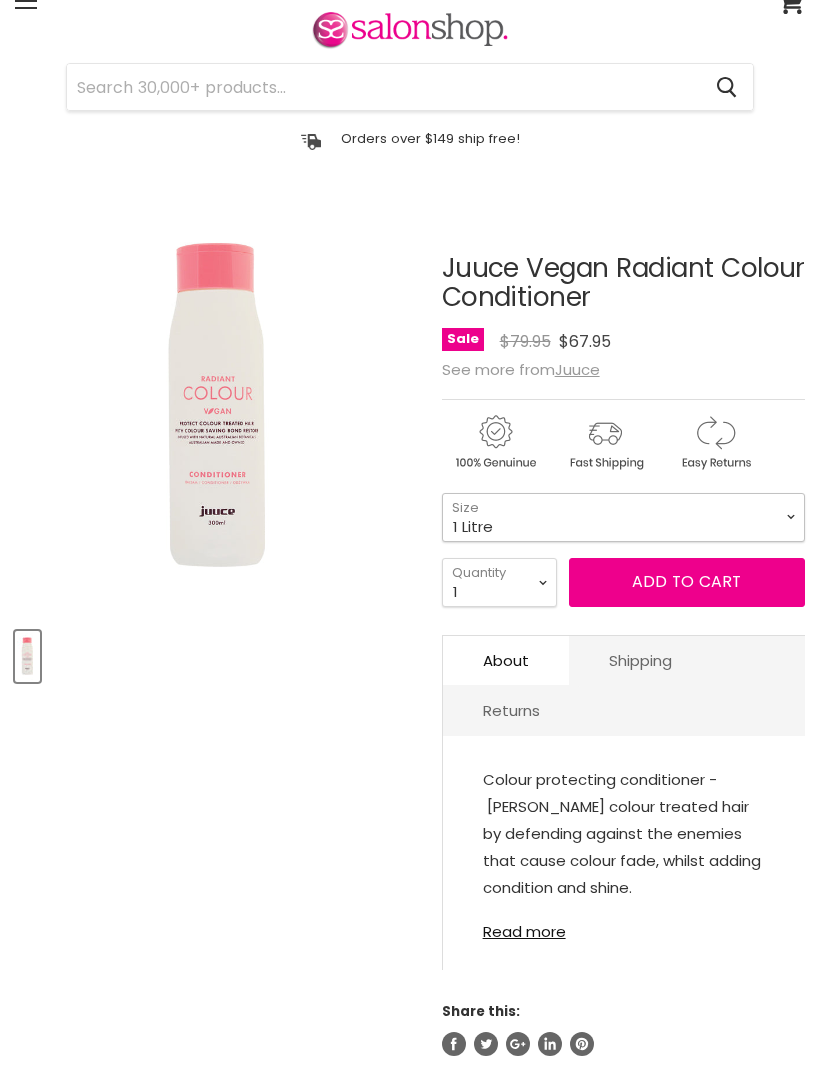 click on "300ml
1 Litre" at bounding box center (623, 517) 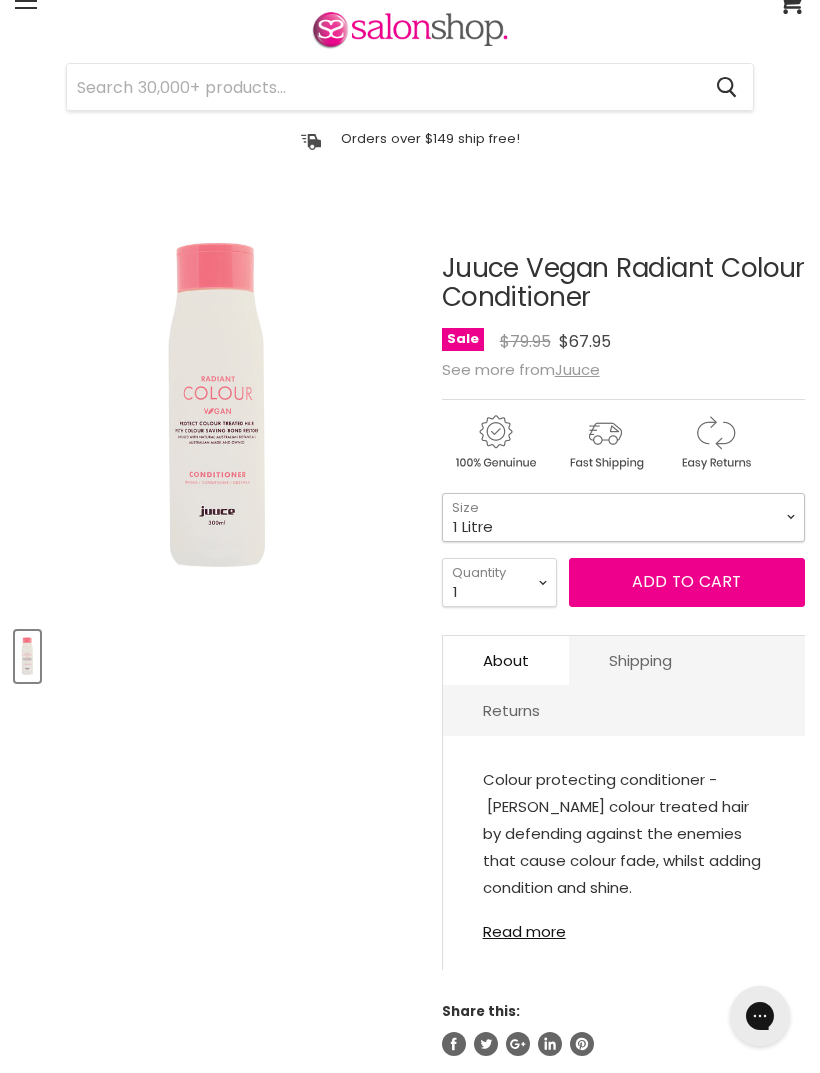 scroll, scrollTop: 0, scrollLeft: 0, axis: both 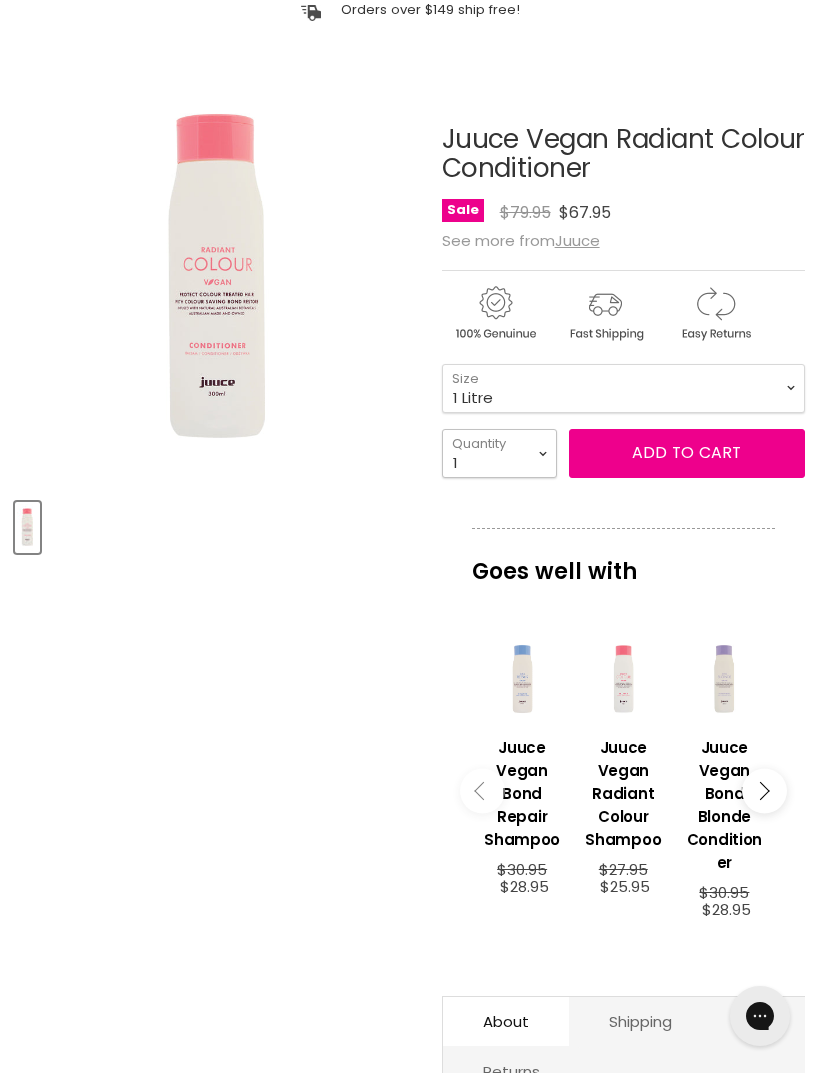 click on "1
2
3
4
5
6
7
8
9
10+" at bounding box center [499, 453] 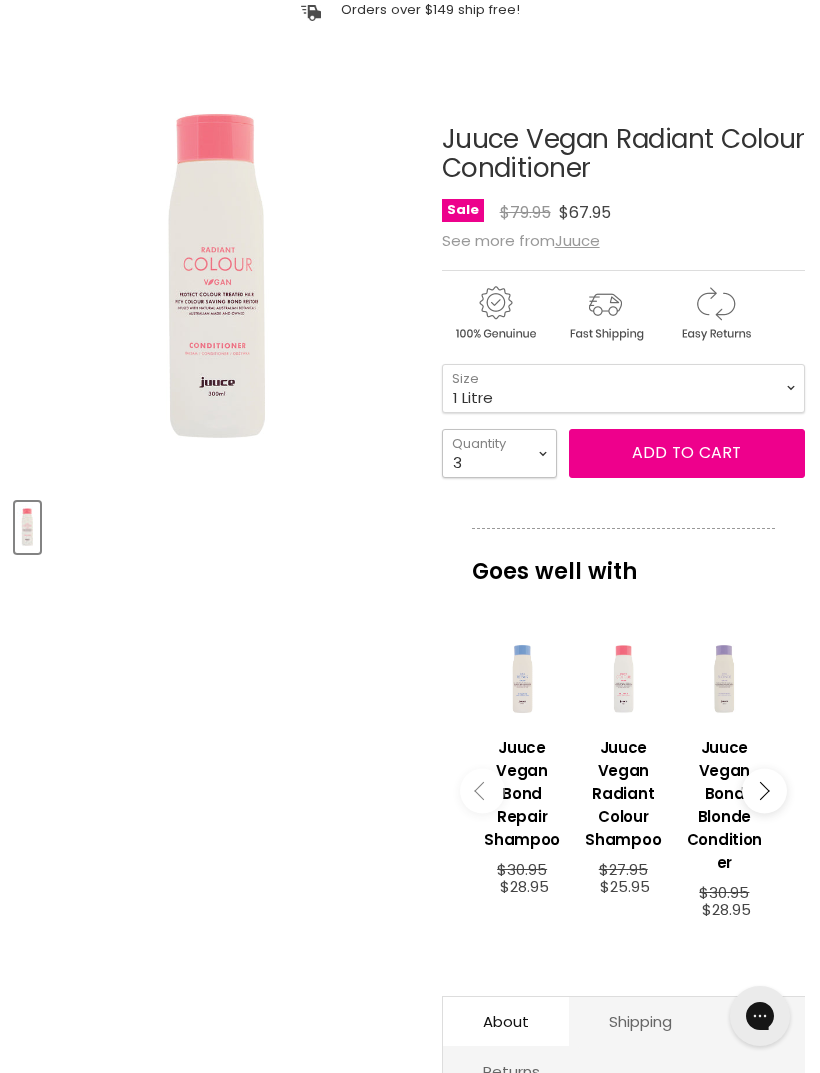 type on "3" 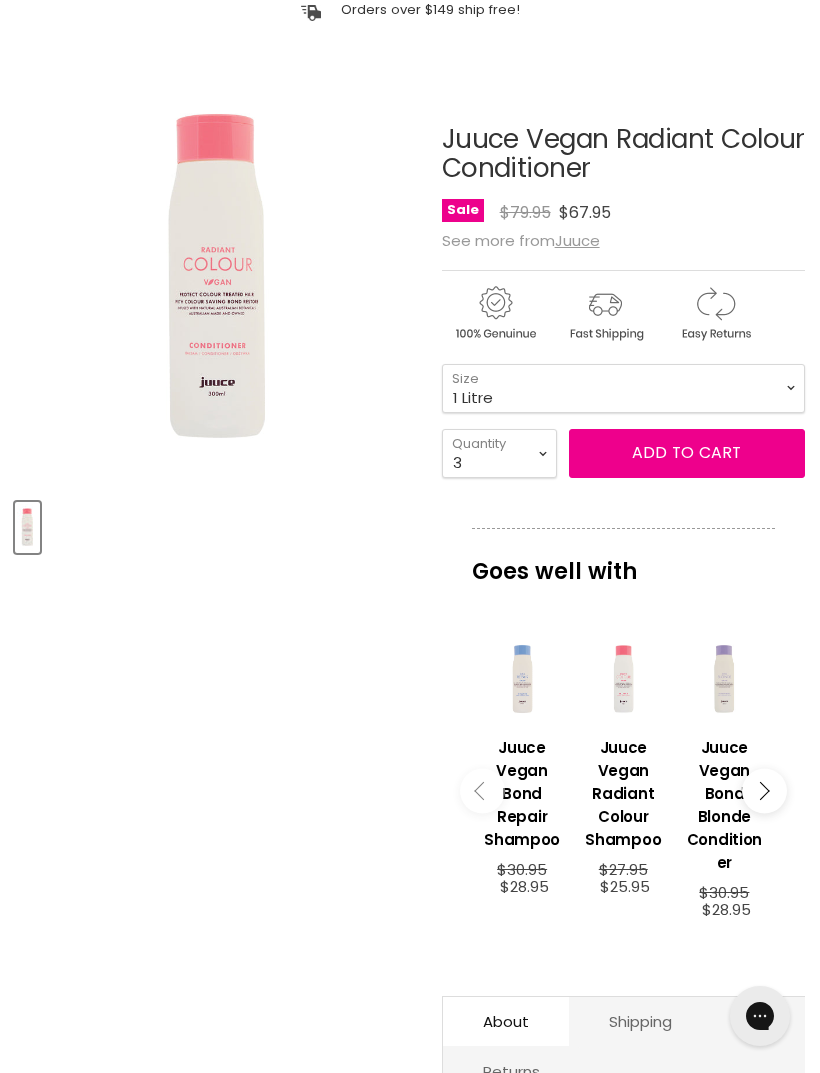 click on "Add to cart" at bounding box center [686, 452] 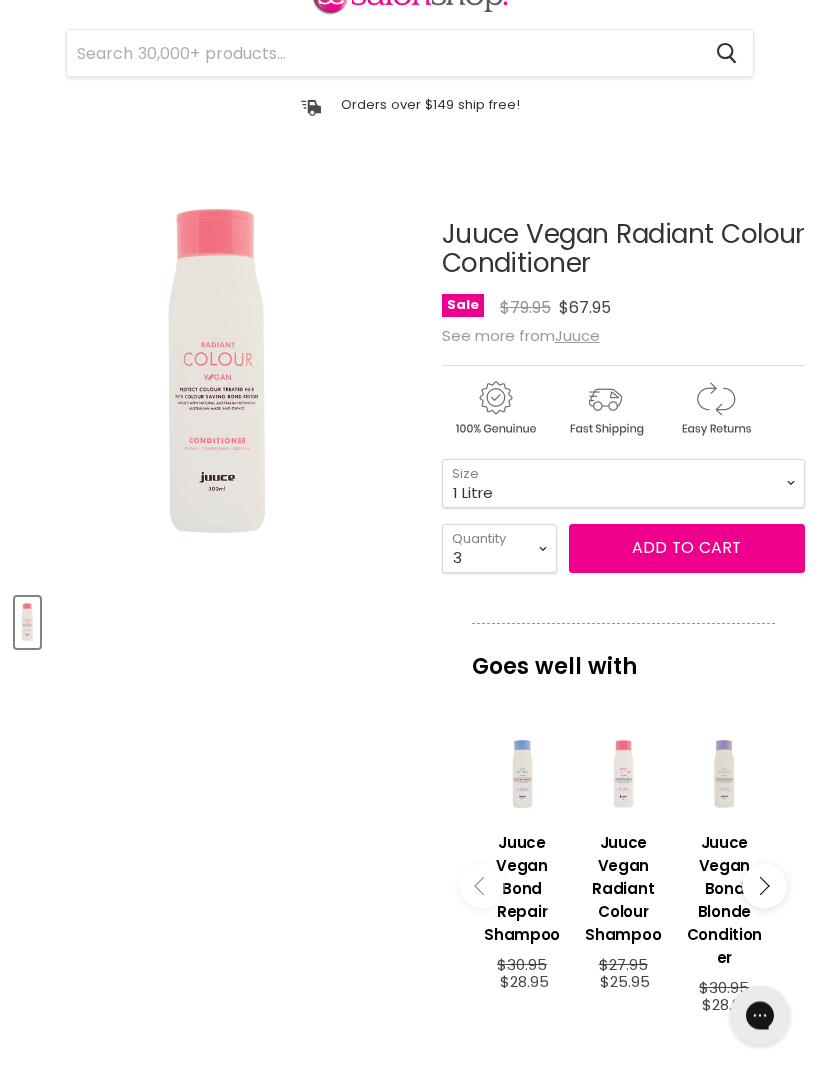 scroll, scrollTop: 114, scrollLeft: 0, axis: vertical 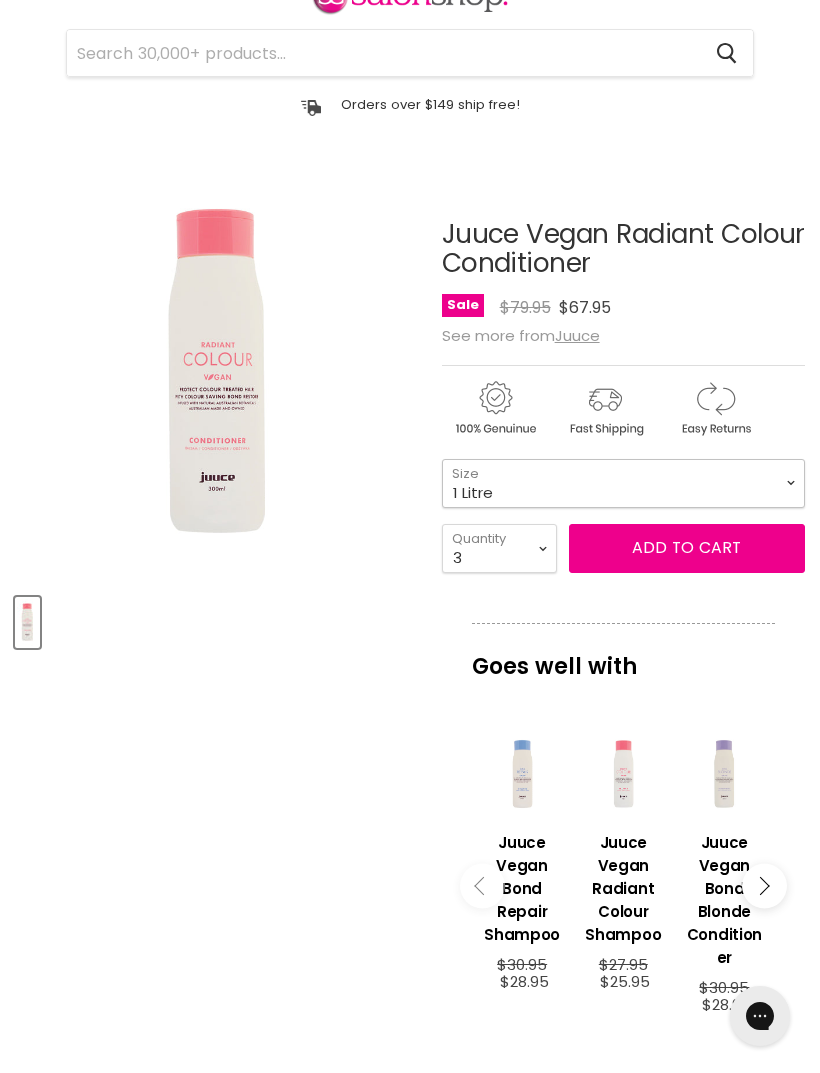 click on "300ml
1 Litre" at bounding box center [623, 483] 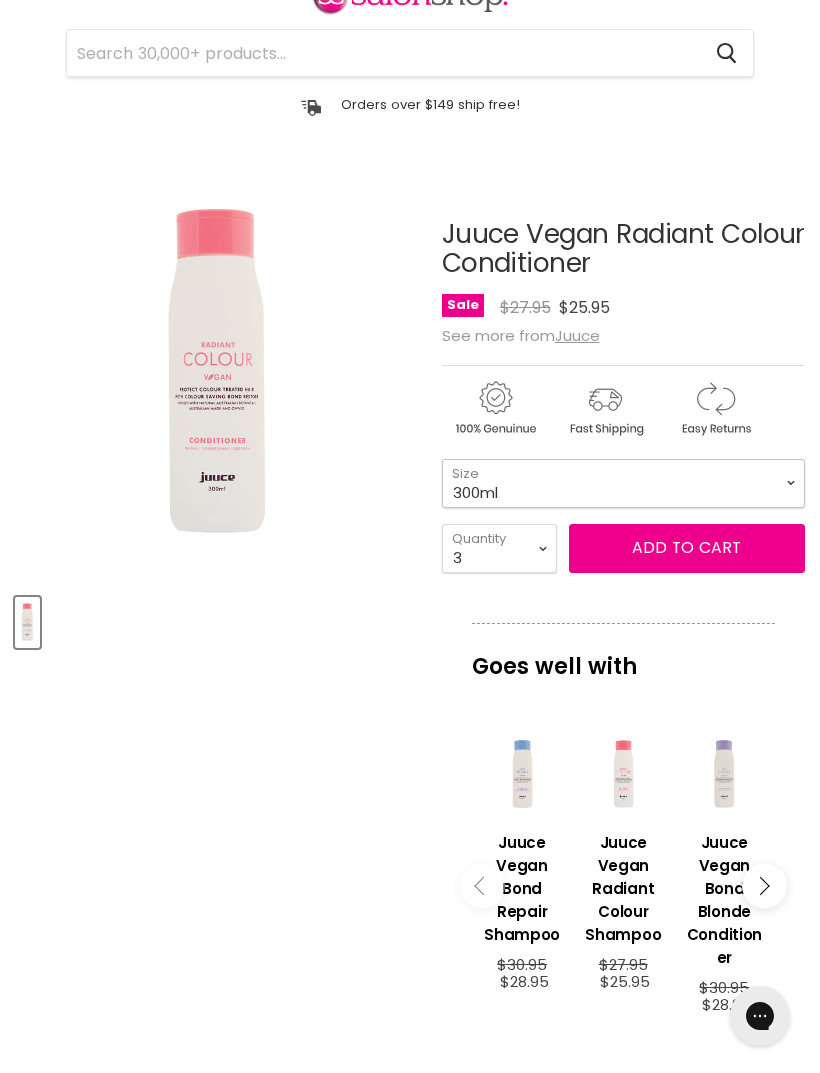 click on "300ml
1 Litre" at bounding box center (623, 483) 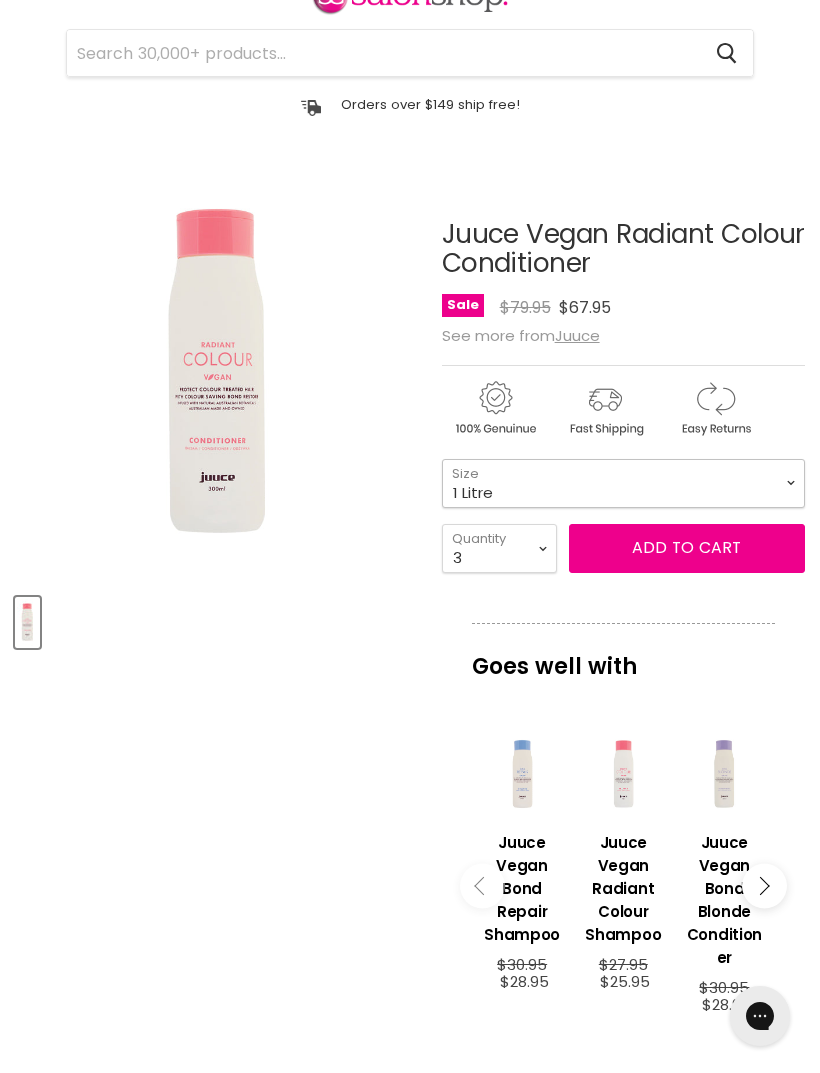 click on "300ml
1 Litre" at bounding box center [623, 483] 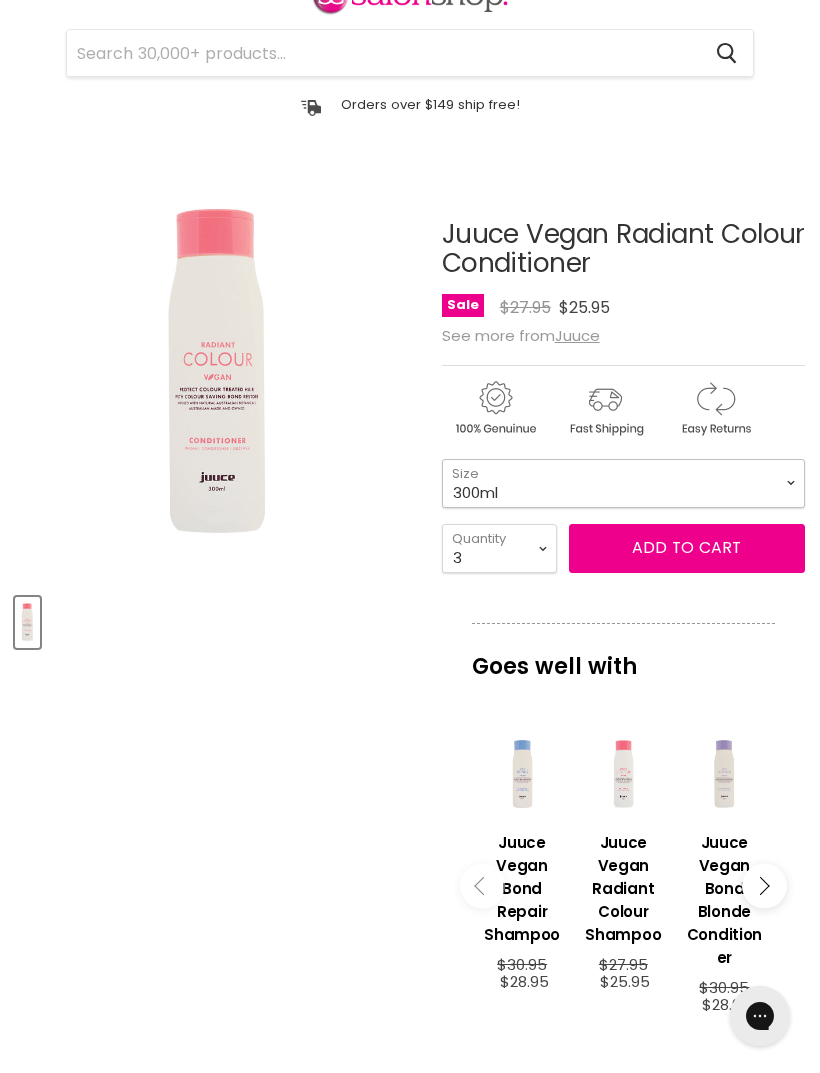 click on "300ml
1 Litre" at bounding box center (623, 483) 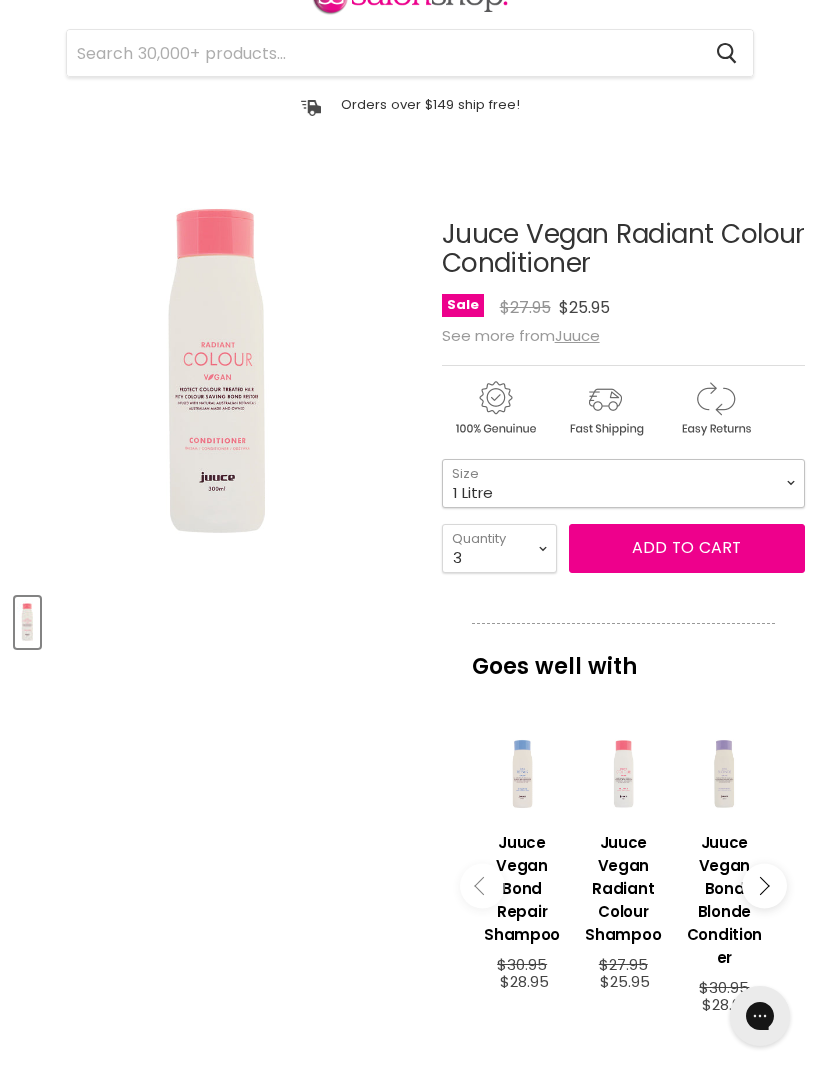 select on "1 Litre" 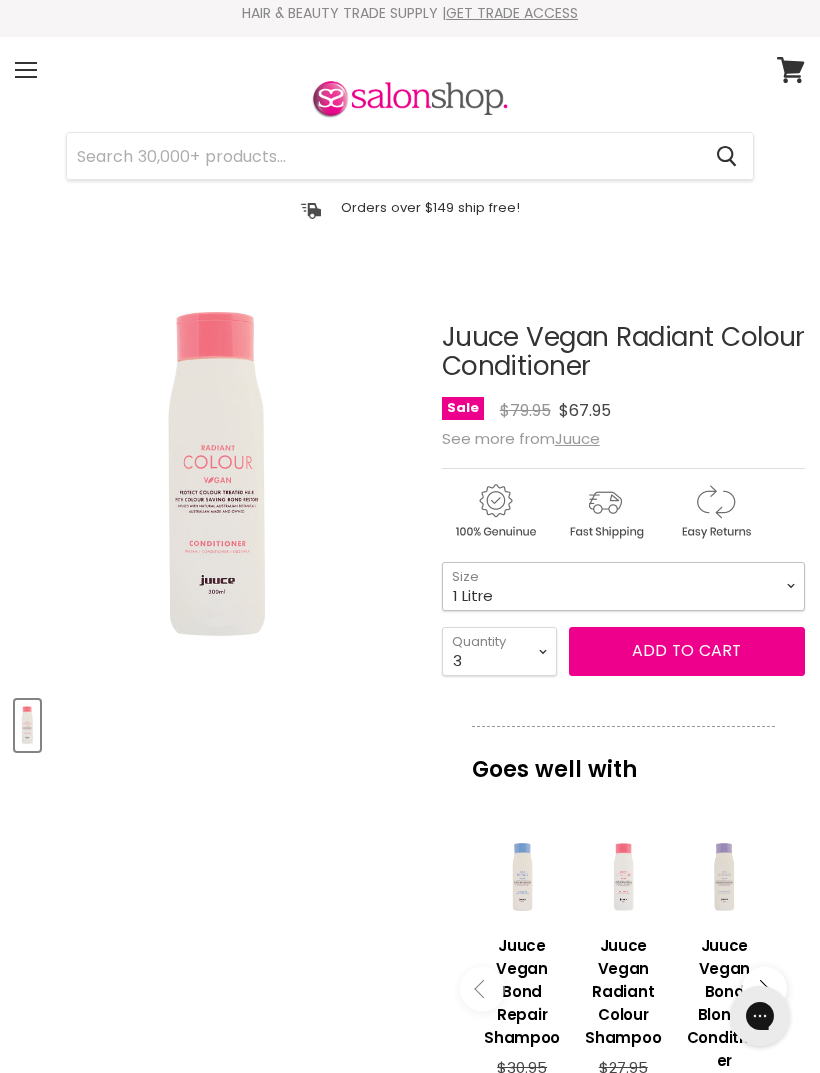 scroll, scrollTop: 0, scrollLeft: 0, axis: both 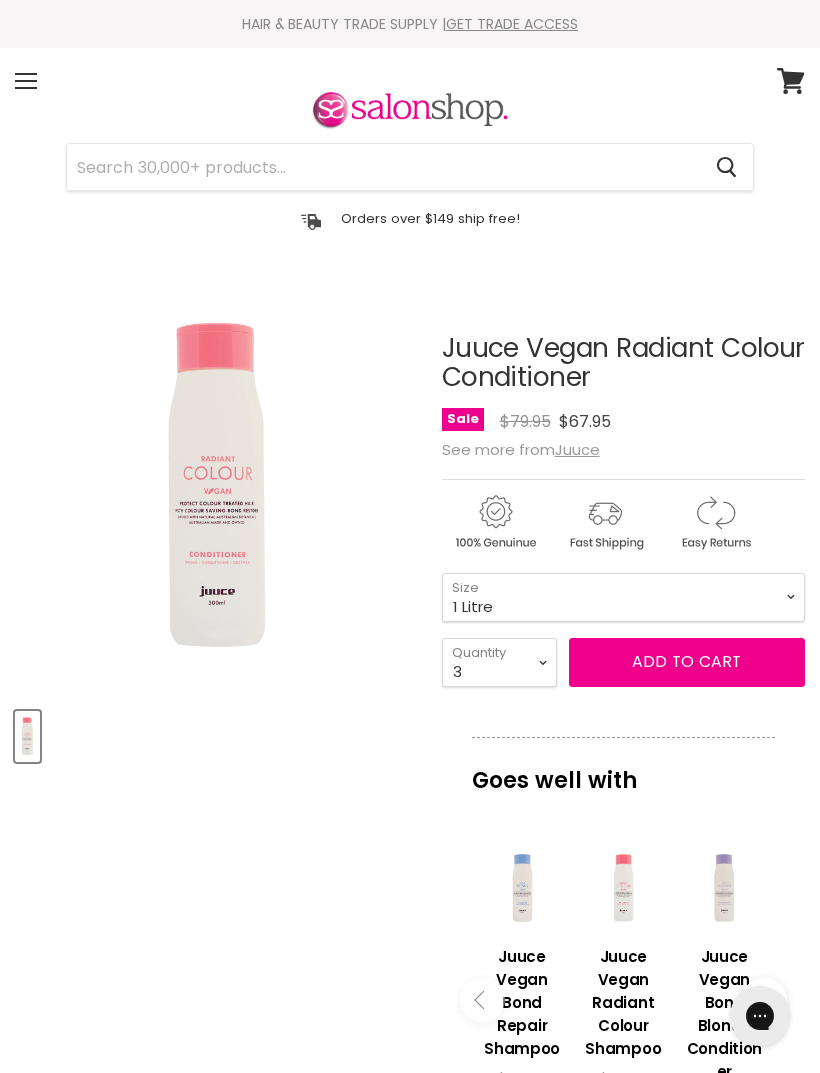 click 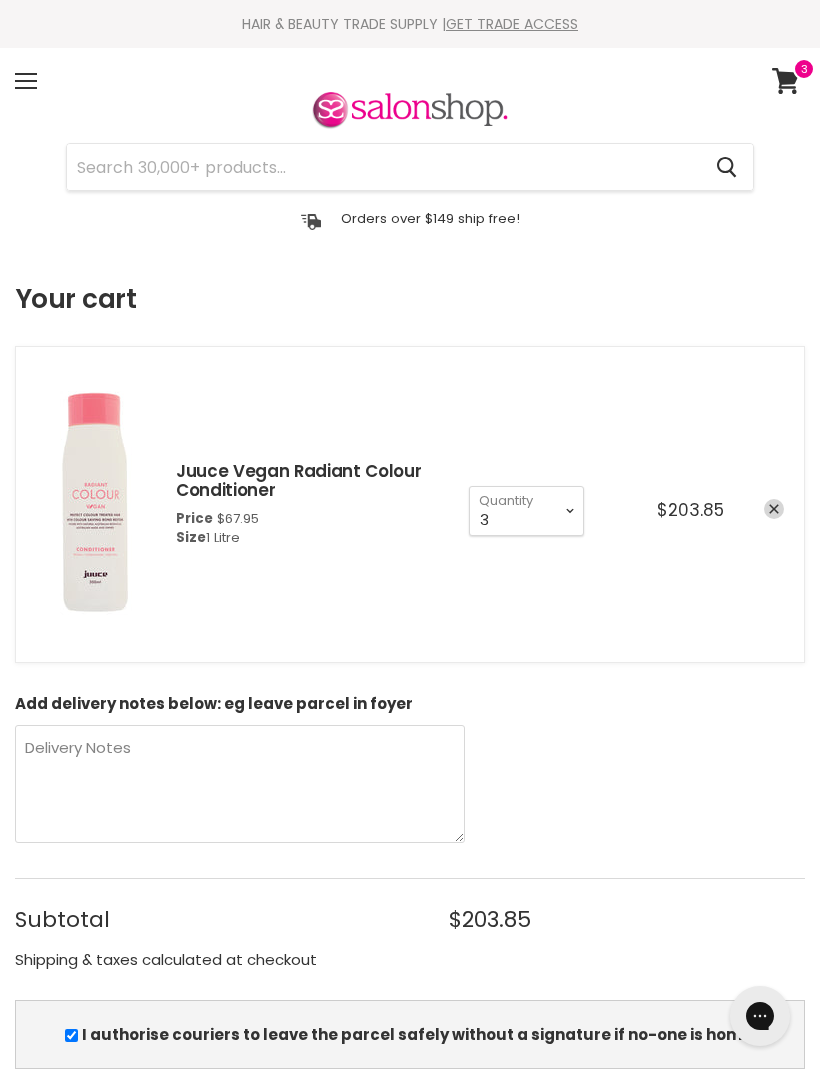 scroll, scrollTop: 0, scrollLeft: 0, axis: both 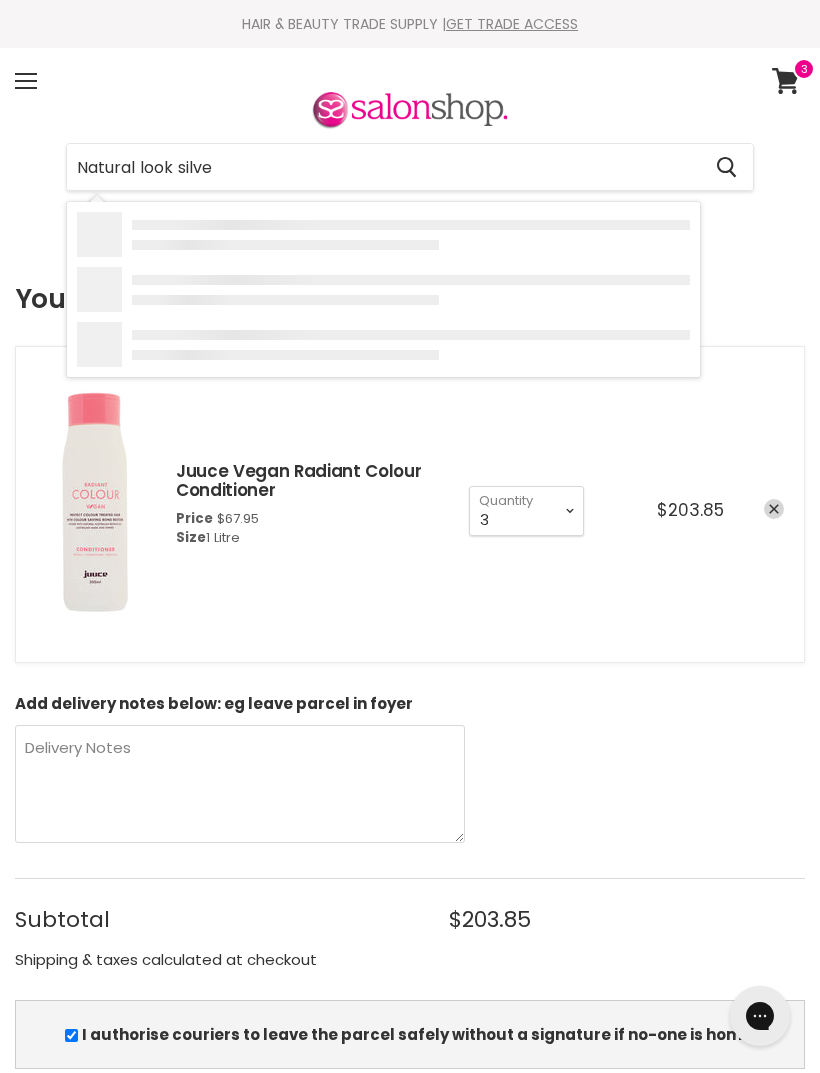 type on "Natural look silver" 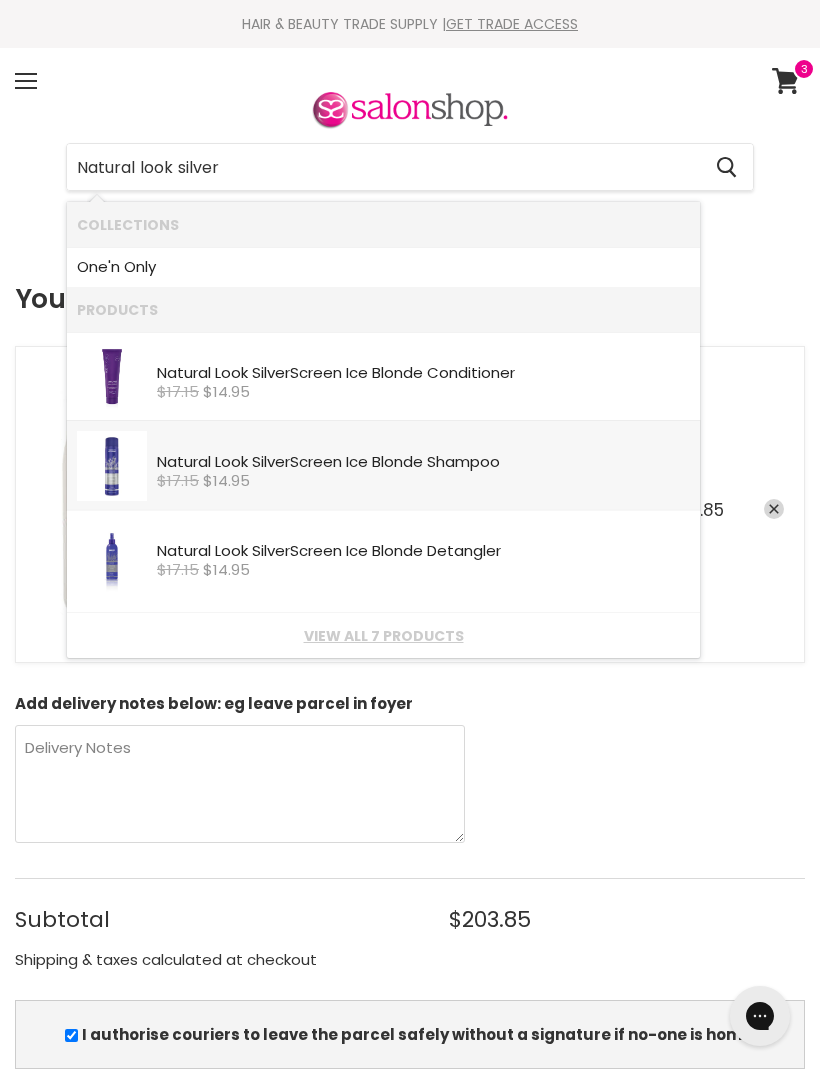 click on "$17.15    $14.95" at bounding box center [423, 481] 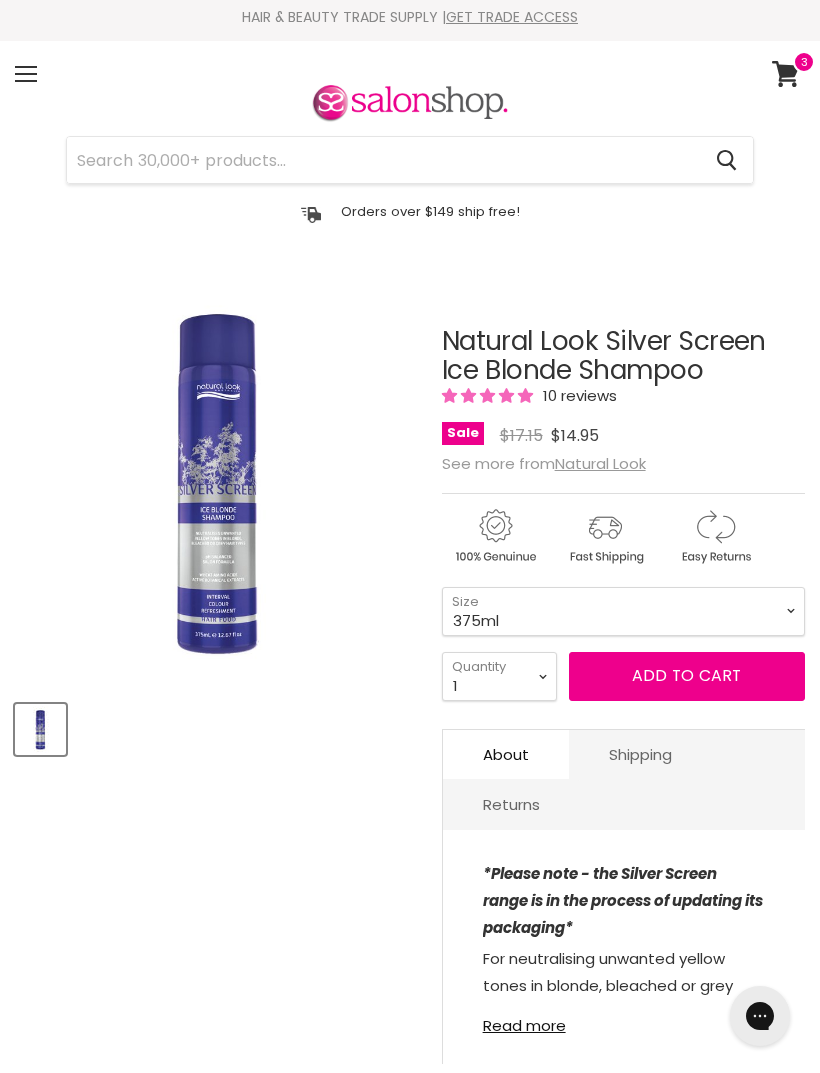 scroll, scrollTop: 0, scrollLeft: 0, axis: both 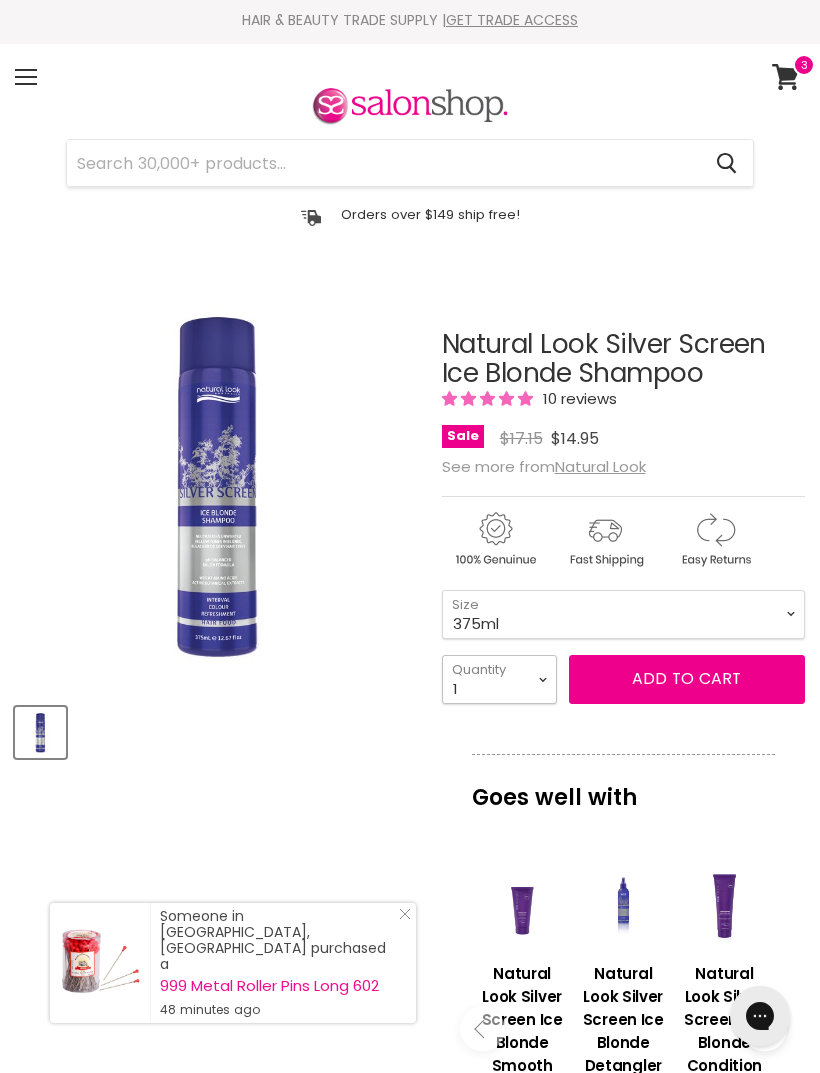click on "1
2
3
4
5
6
7
8
9
10+" at bounding box center (499, 679) 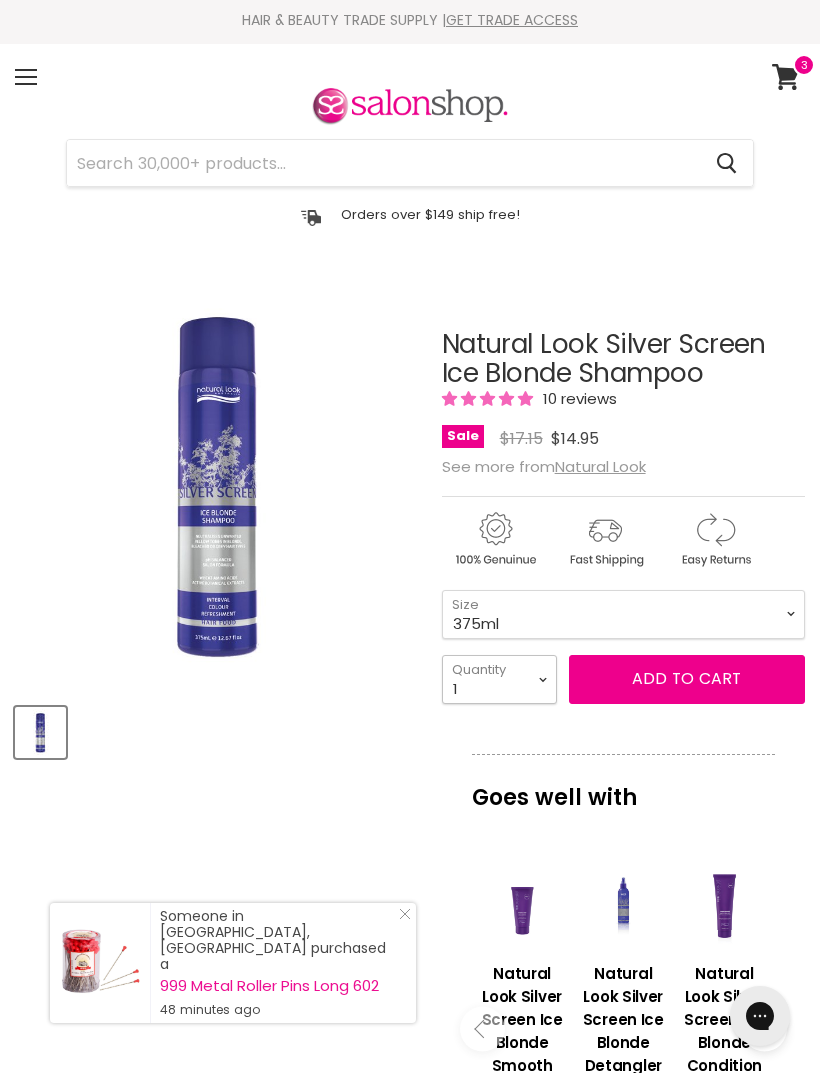 select on "3" 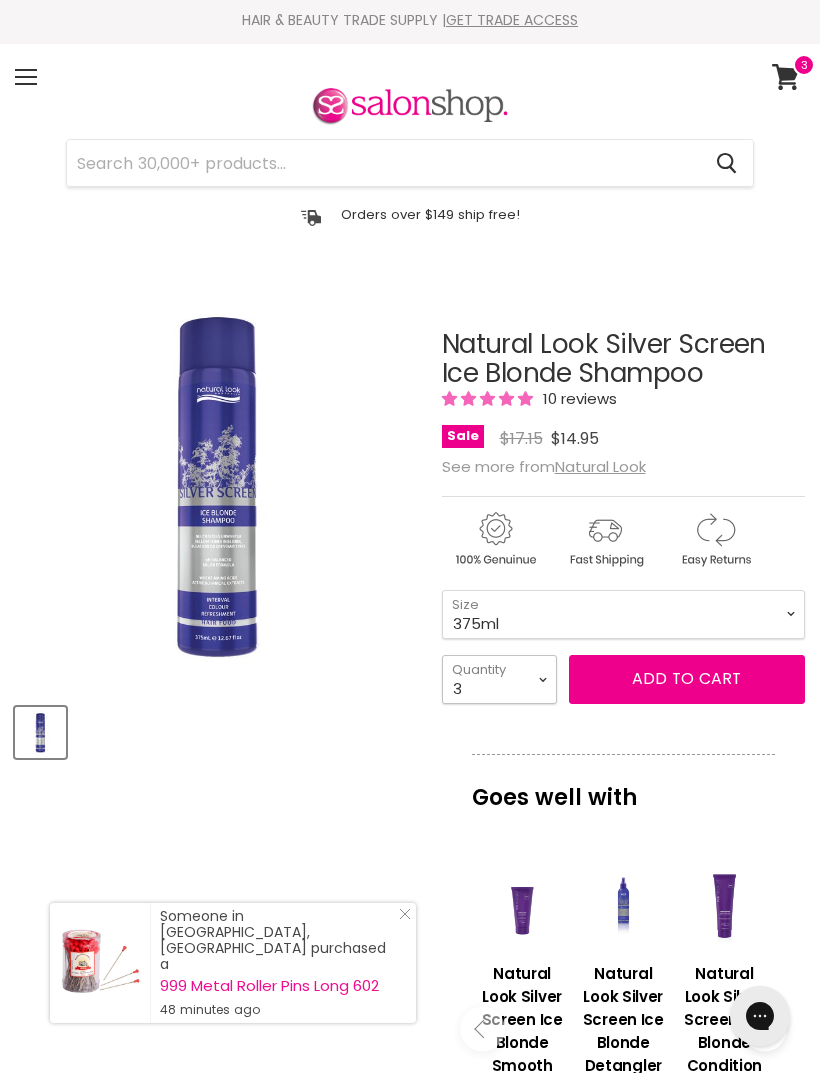 type on "3" 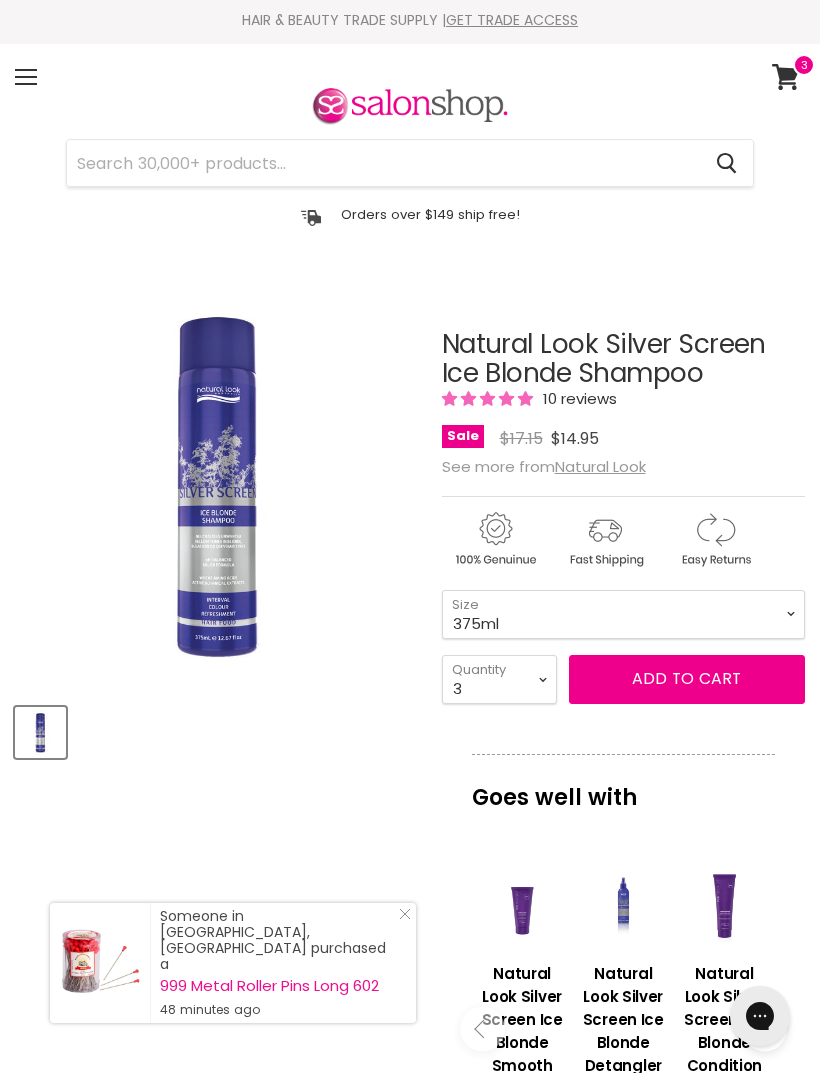 click on "Add to cart" at bounding box center (686, 678) 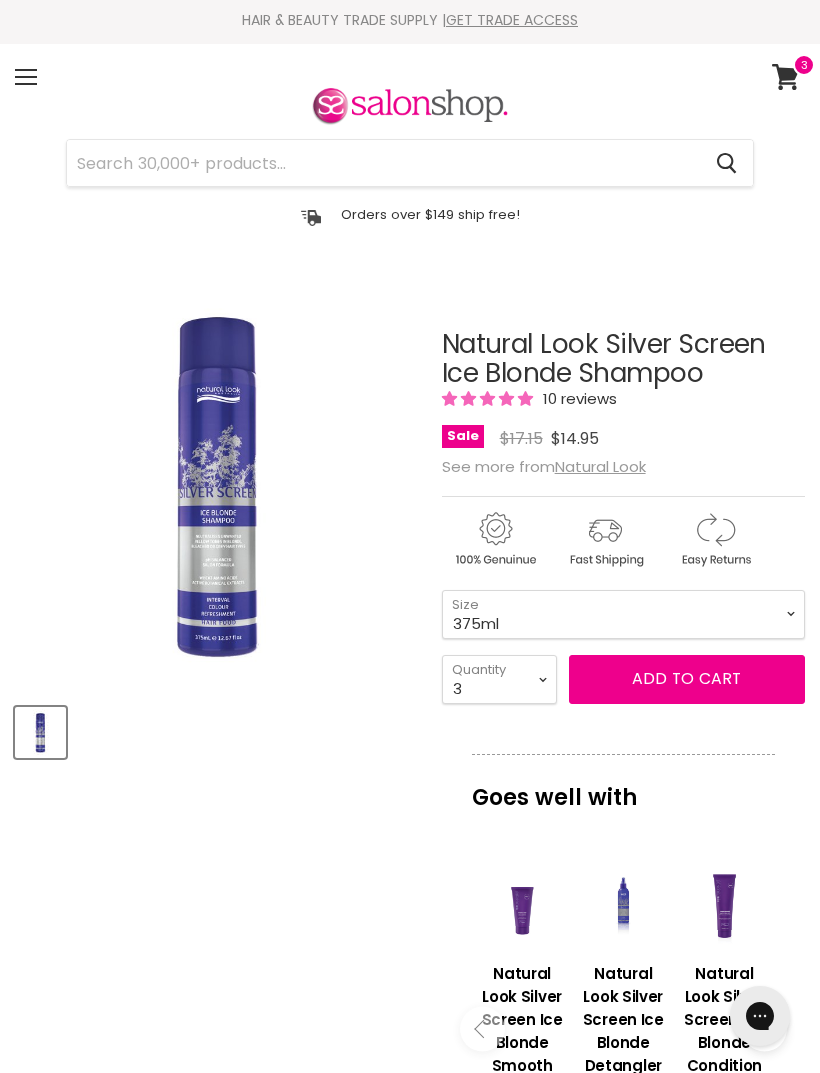 click on "Add to cart" at bounding box center [686, 678] 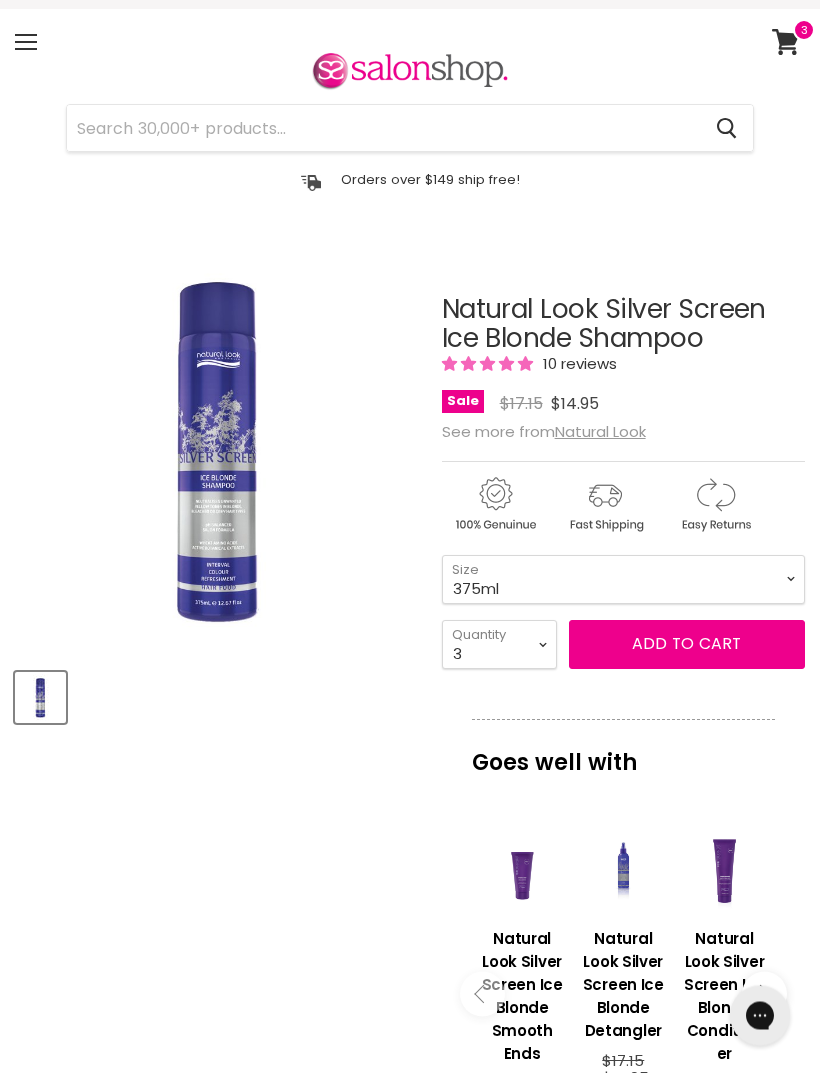 scroll, scrollTop: 0, scrollLeft: 0, axis: both 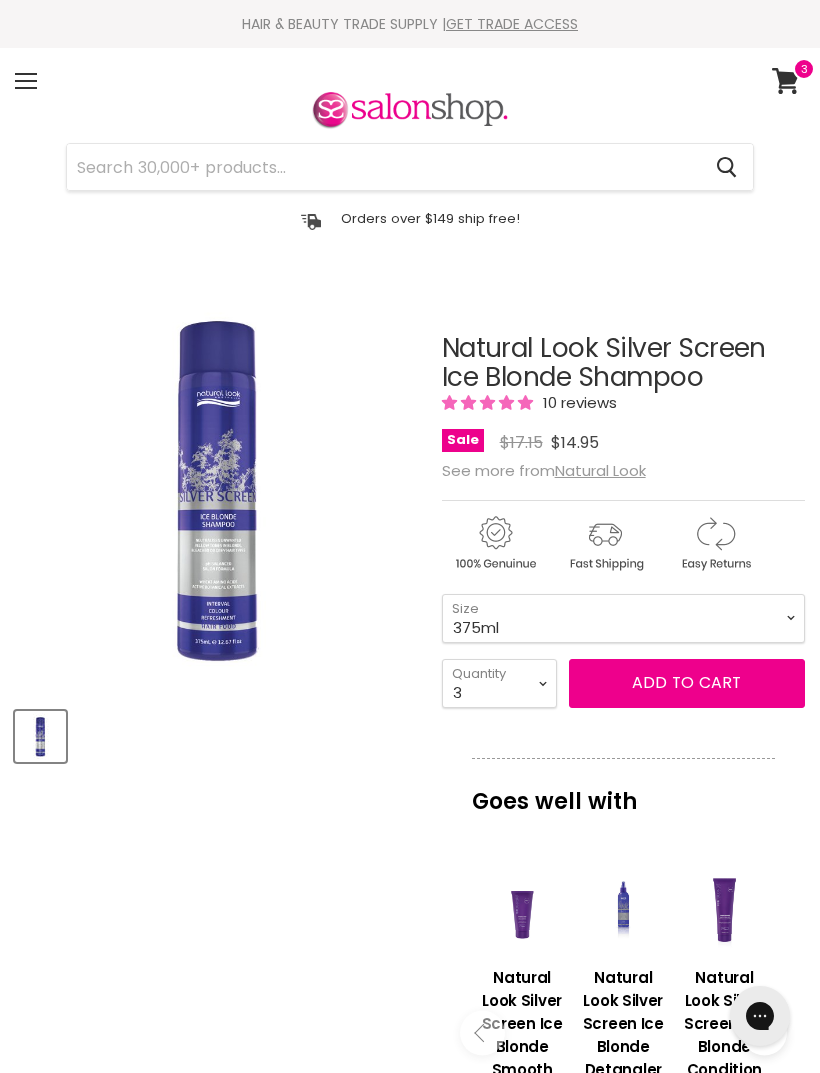 click 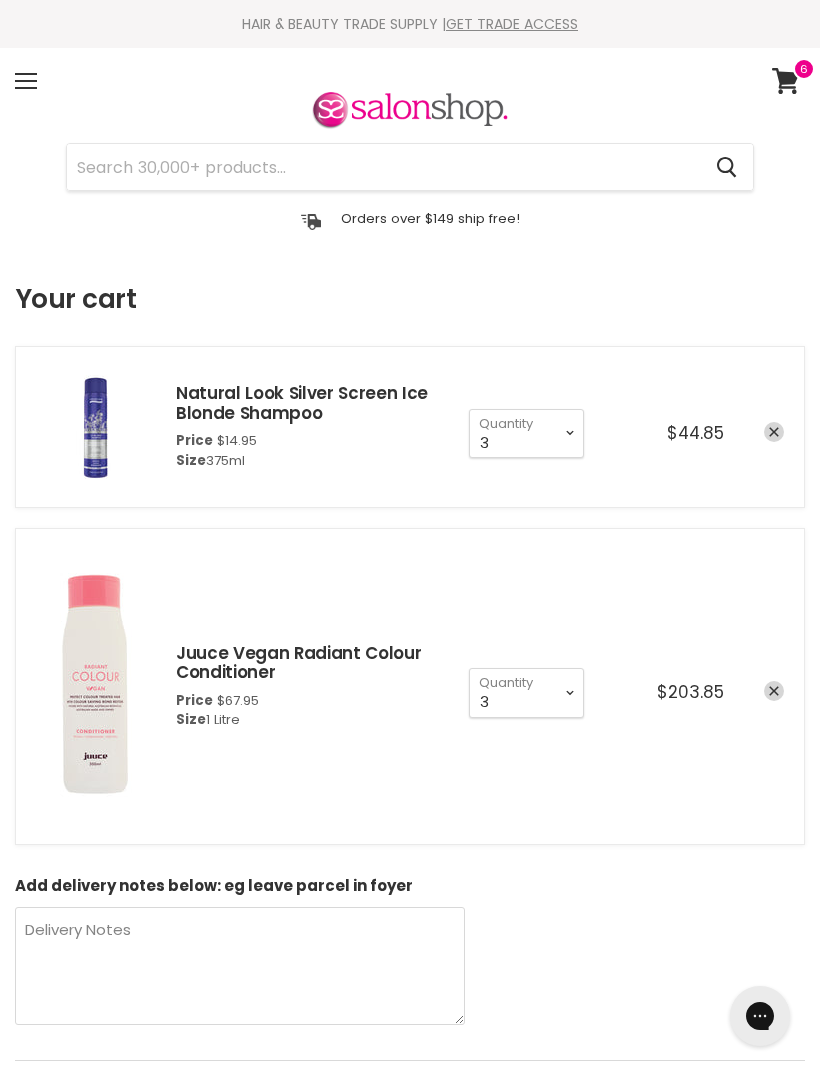 scroll, scrollTop: 0, scrollLeft: 0, axis: both 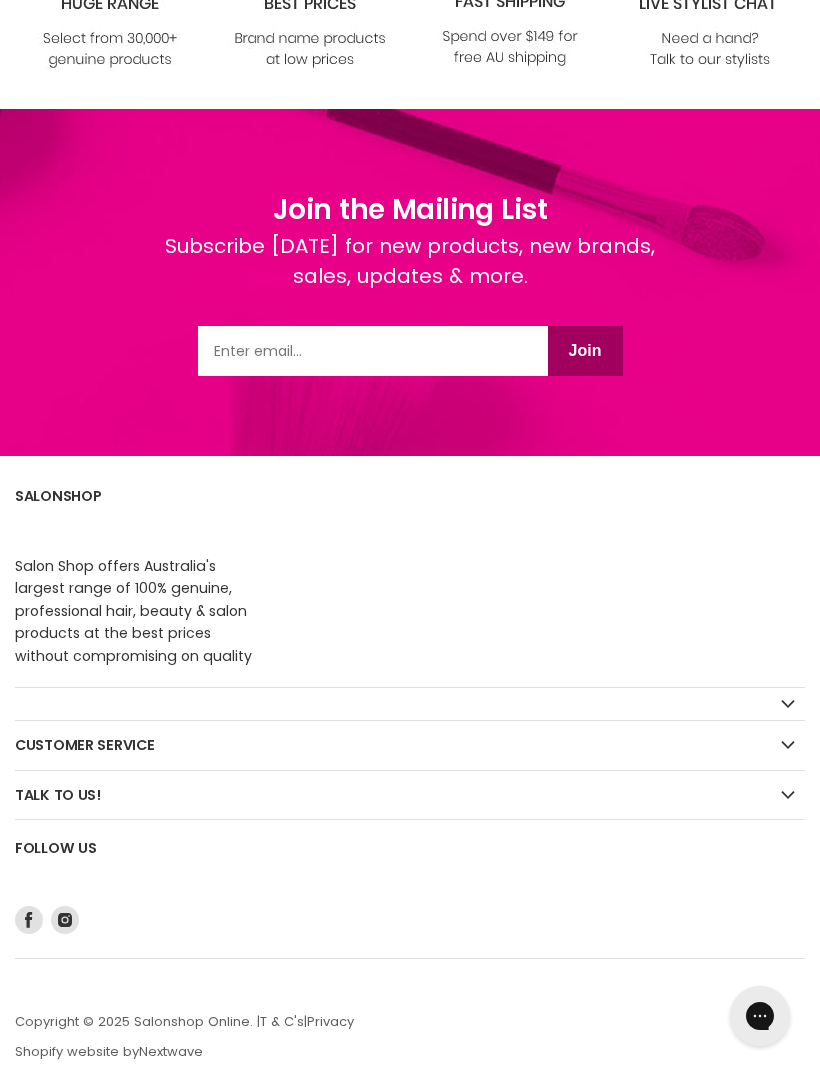 click 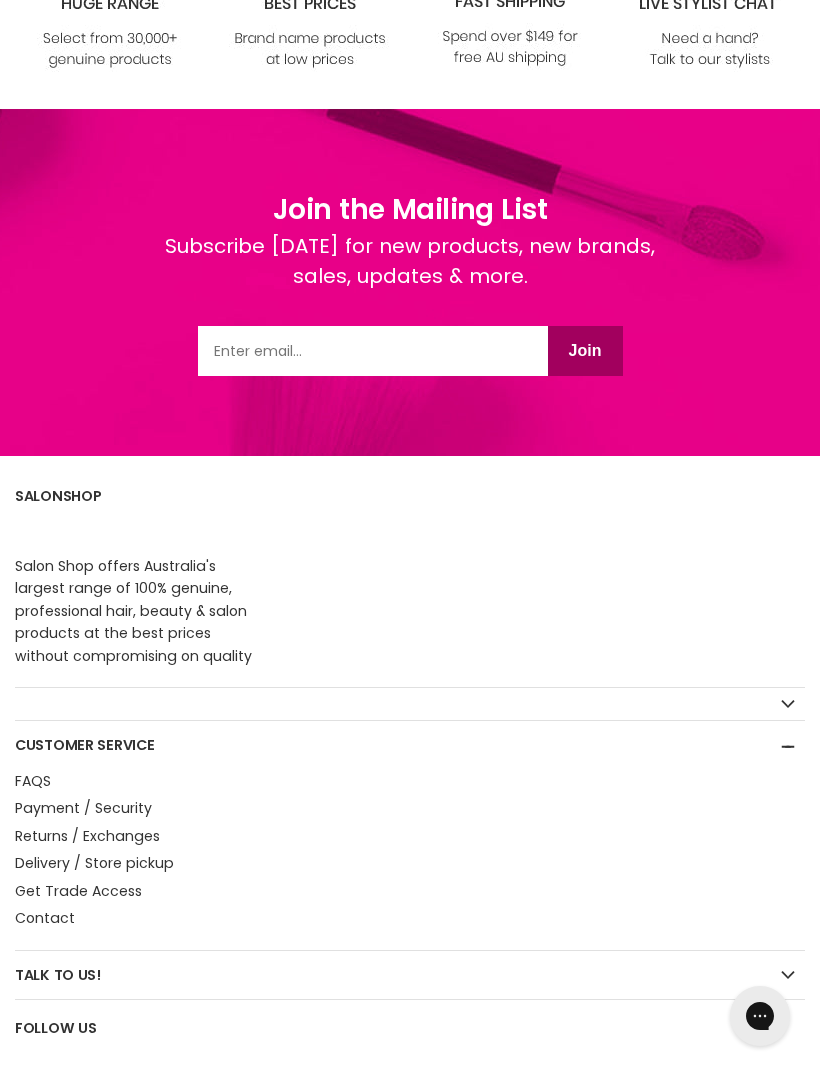 click 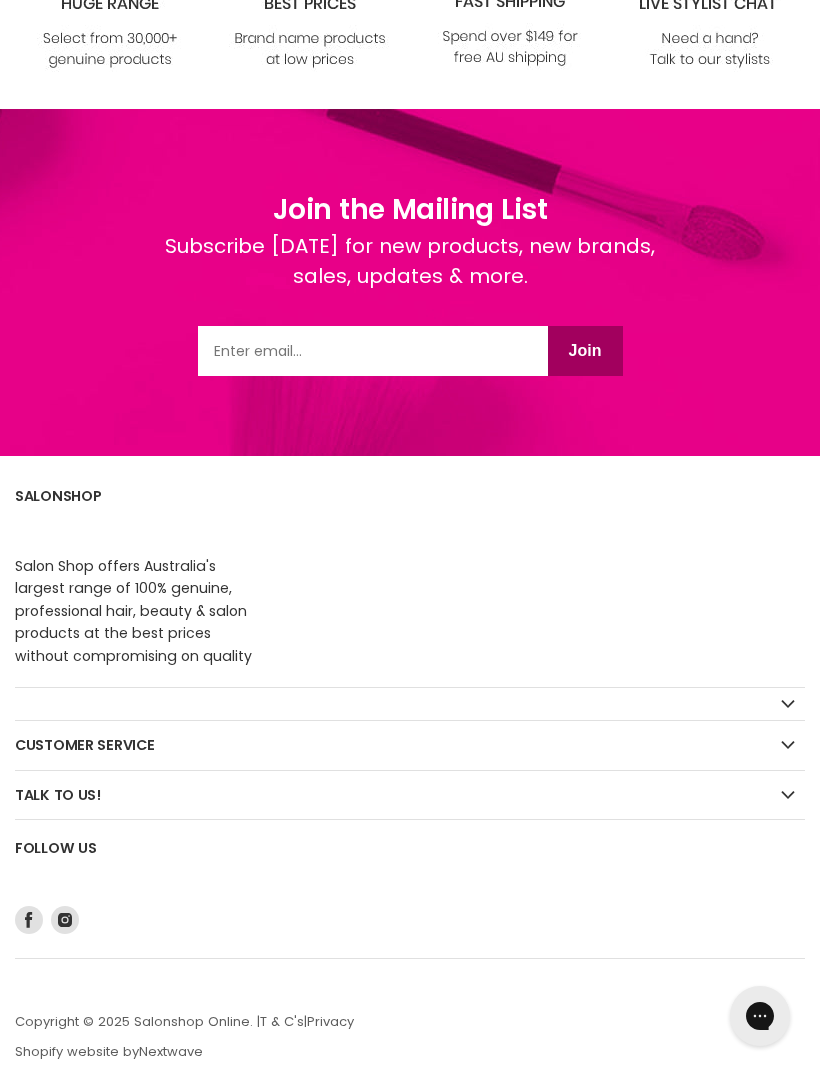 click 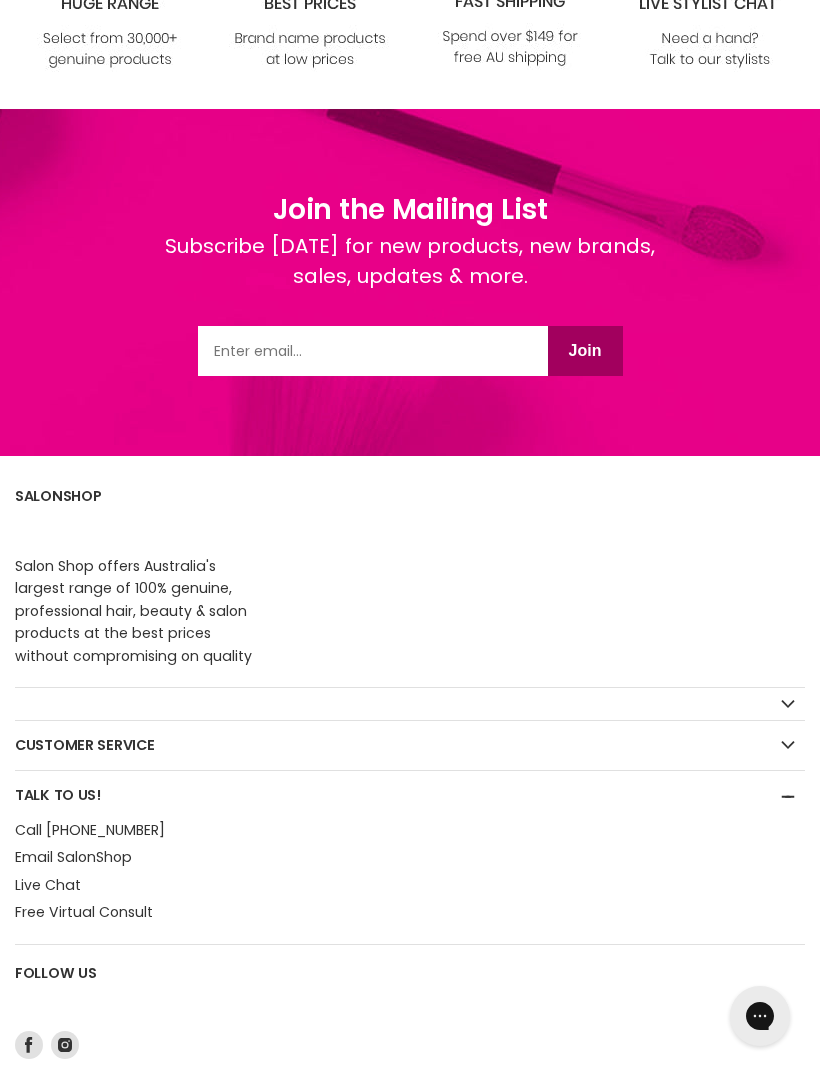 click 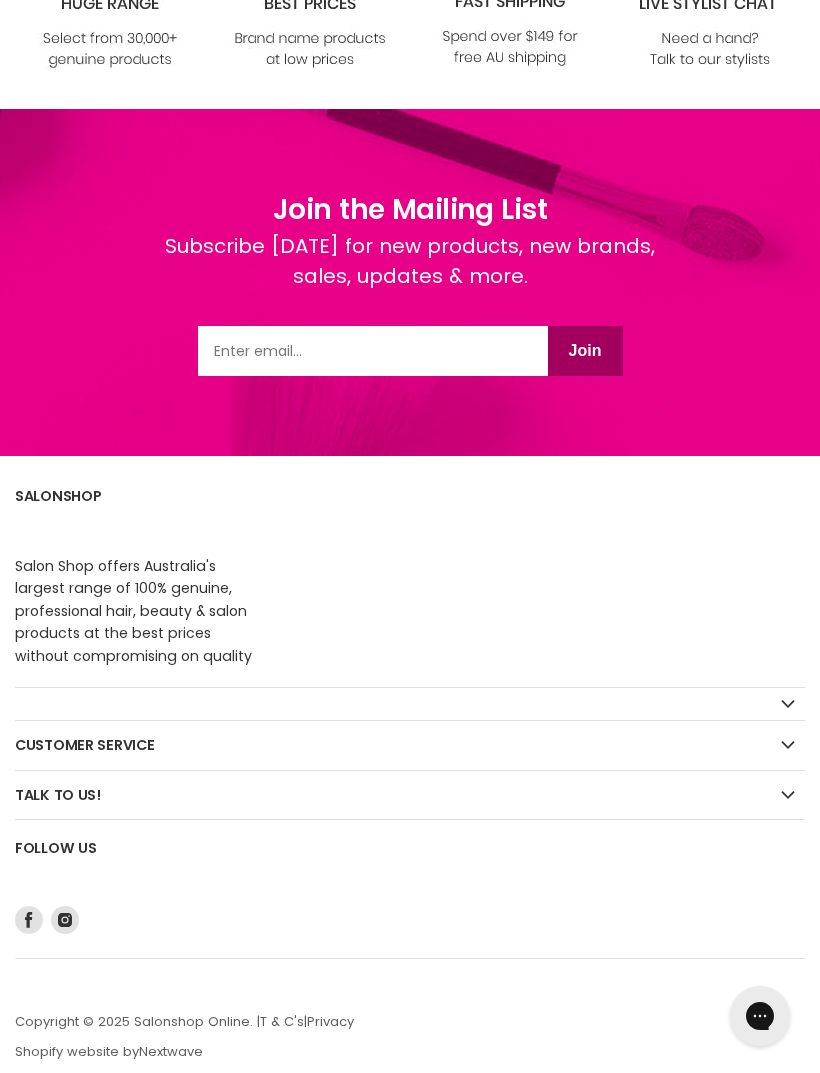 click on "Customer Service" at bounding box center [410, 745] 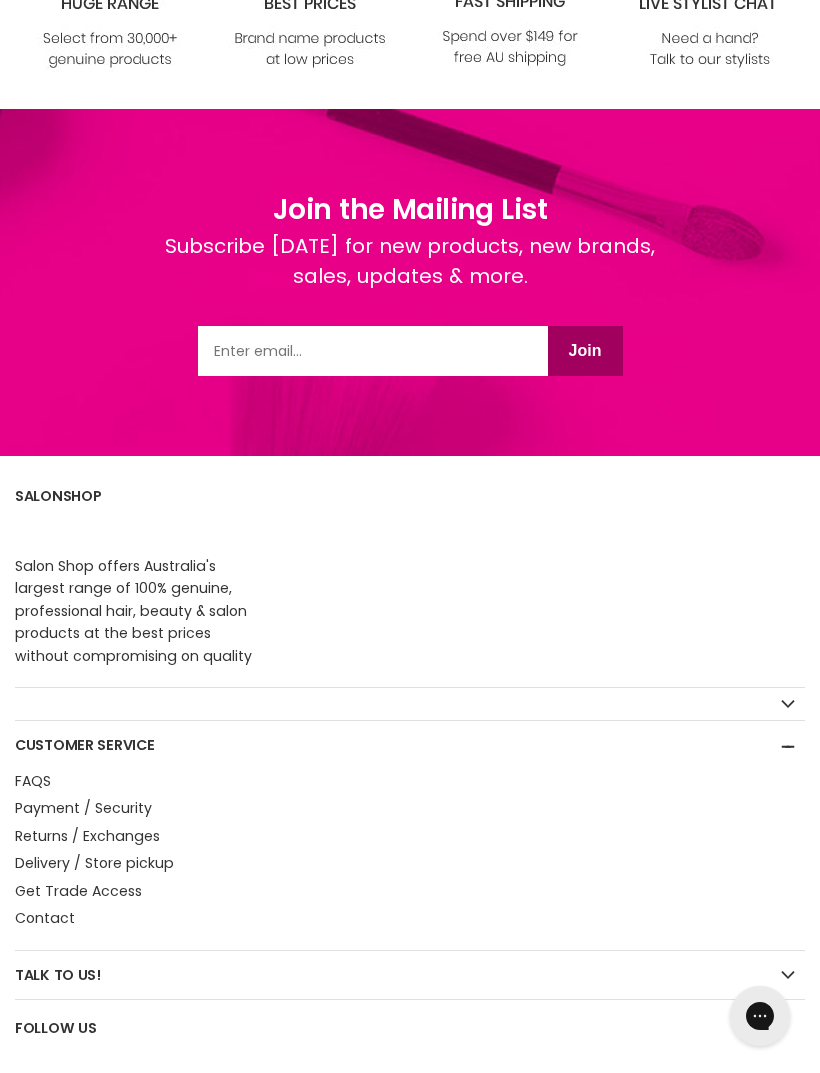 click on "Delivery / Store pickup" at bounding box center [94, 863] 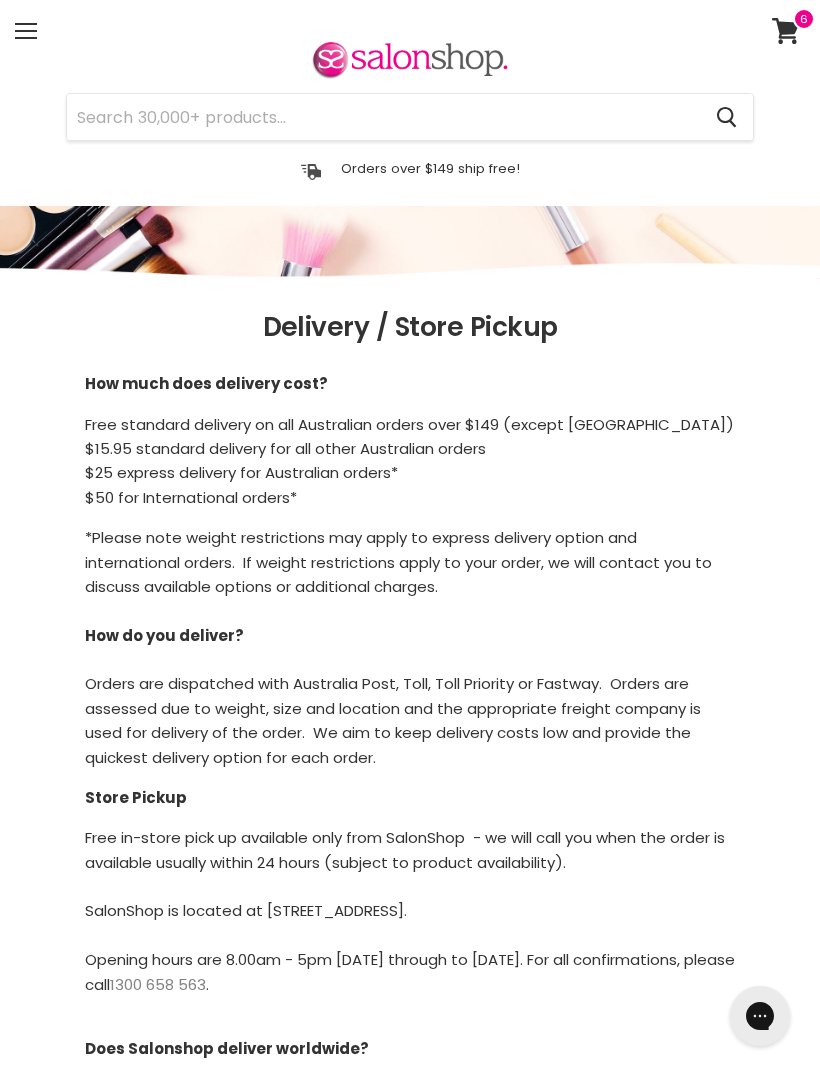scroll, scrollTop: 51, scrollLeft: 0, axis: vertical 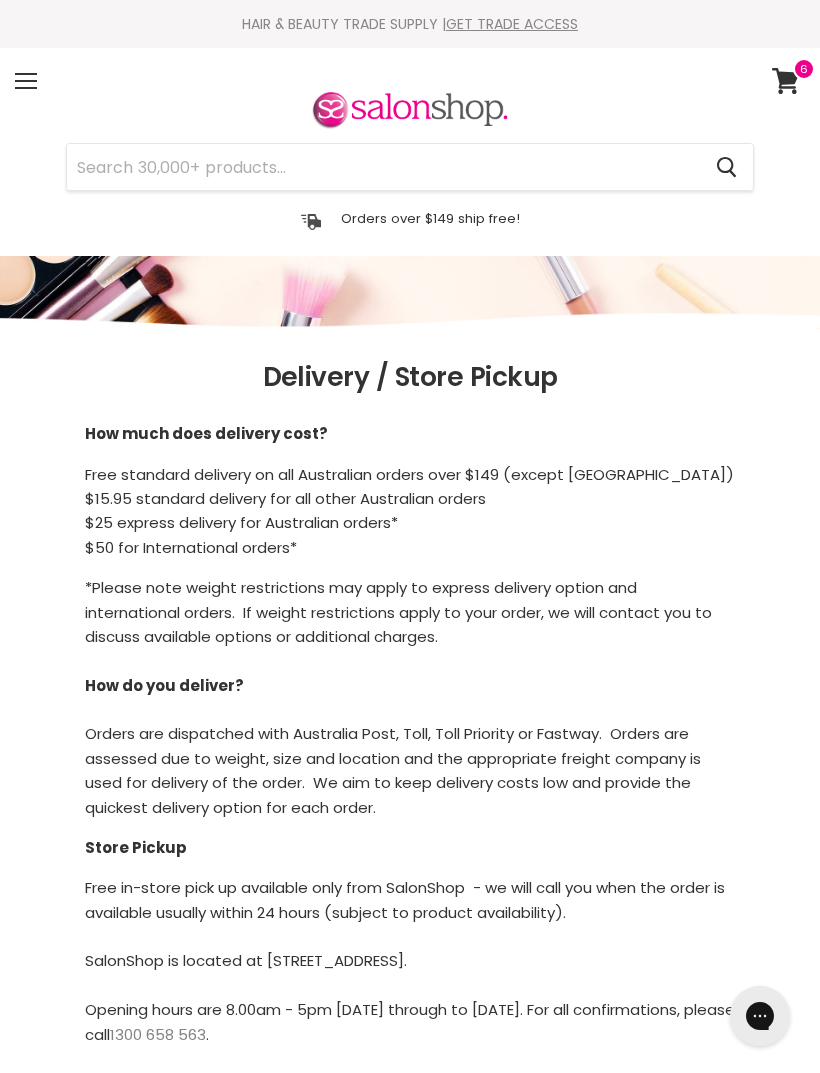 click 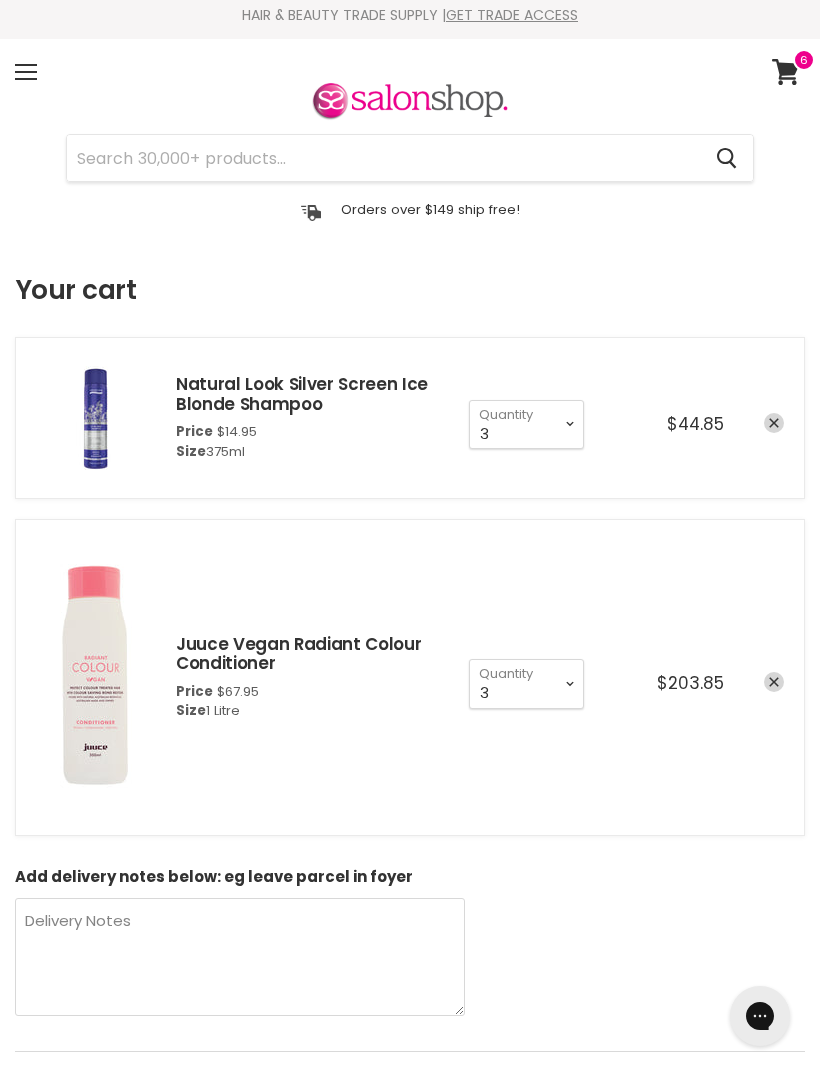 scroll, scrollTop: 0, scrollLeft: 0, axis: both 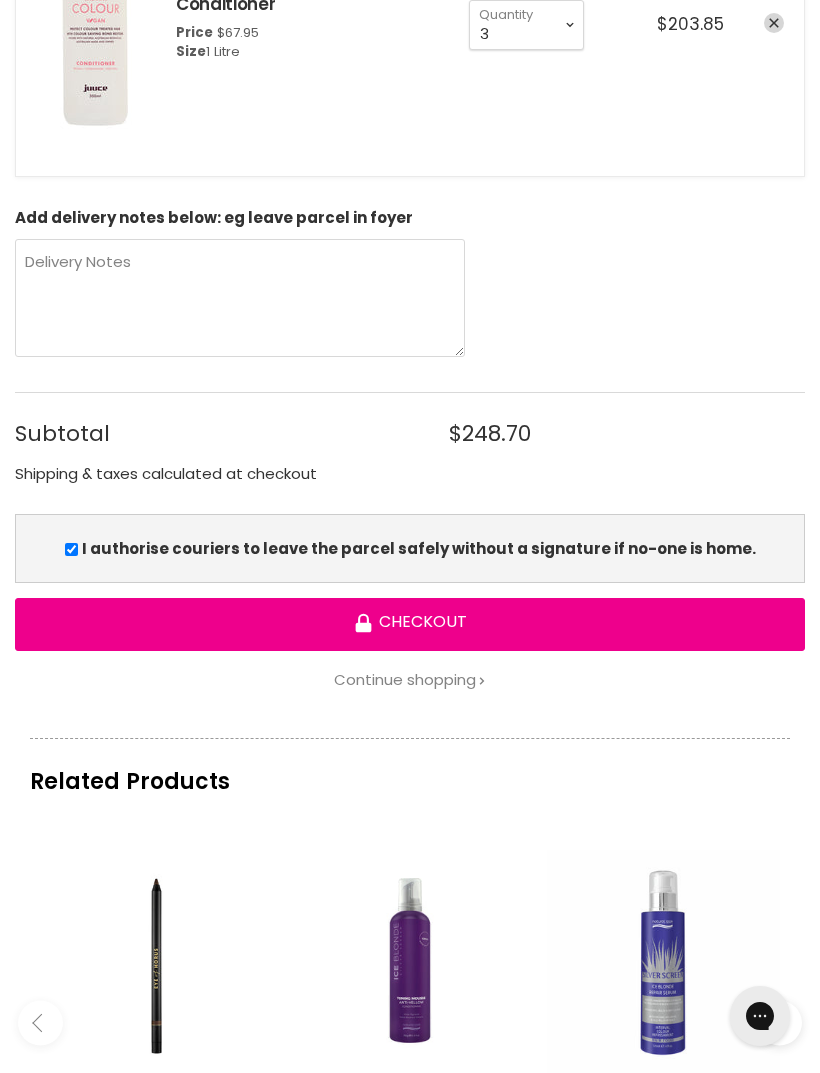 click on "Checkout" at bounding box center [410, 624] 